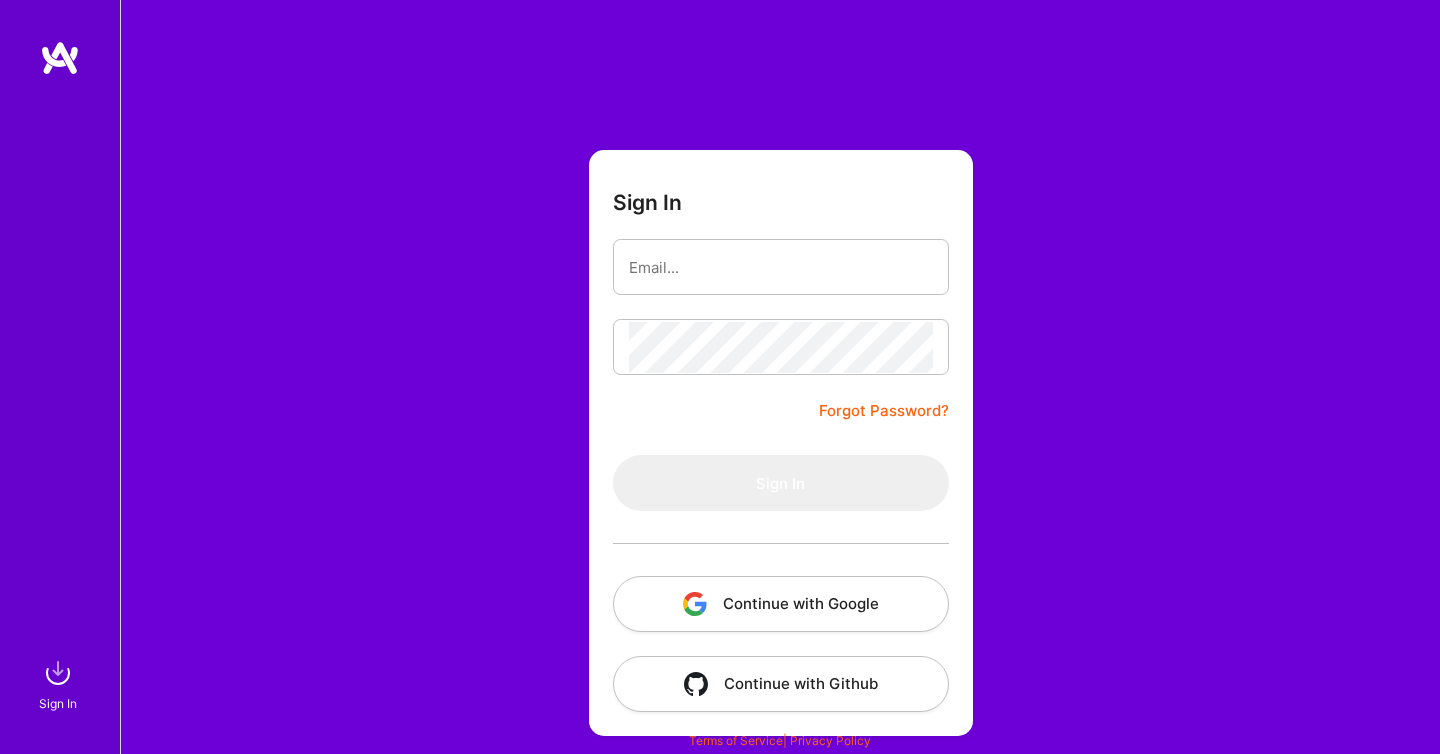 scroll, scrollTop: 0, scrollLeft: 0, axis: both 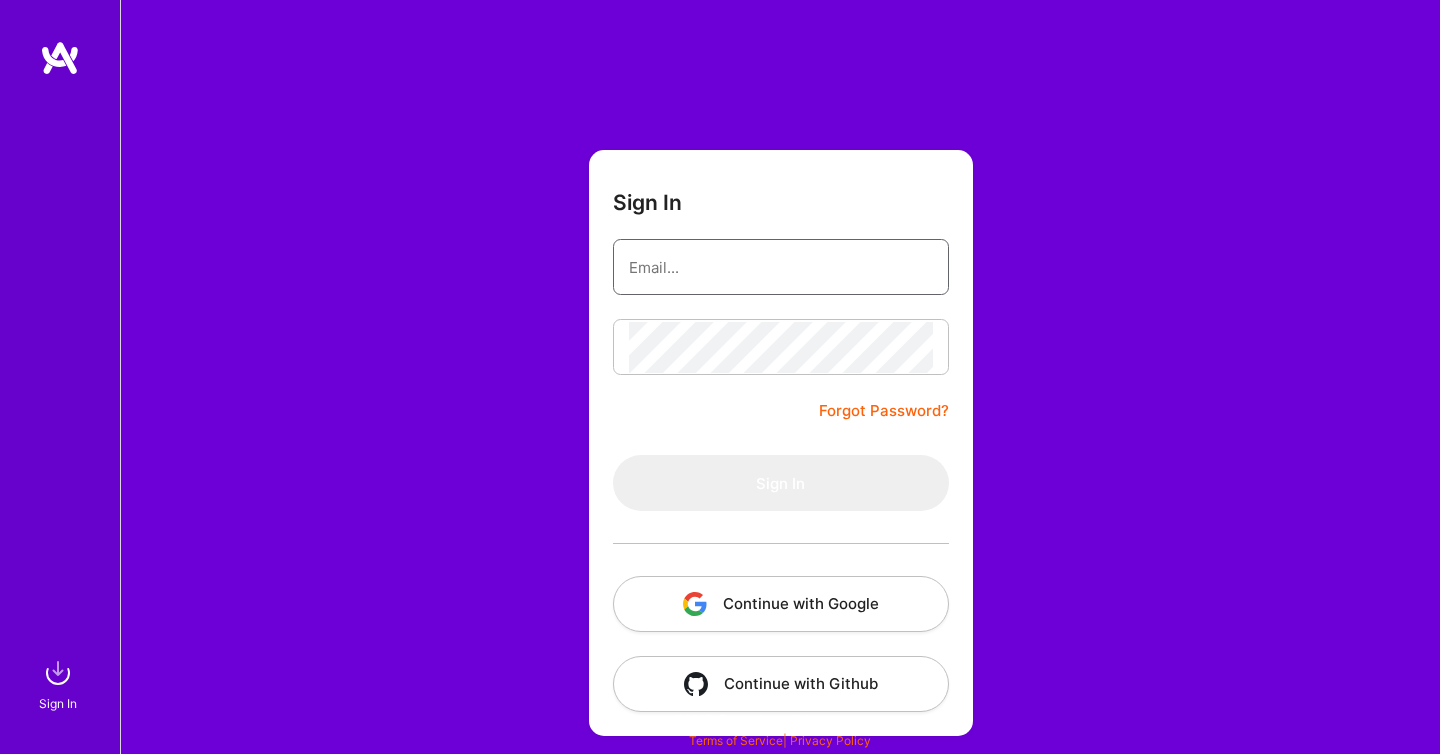click at bounding box center (781, 267) 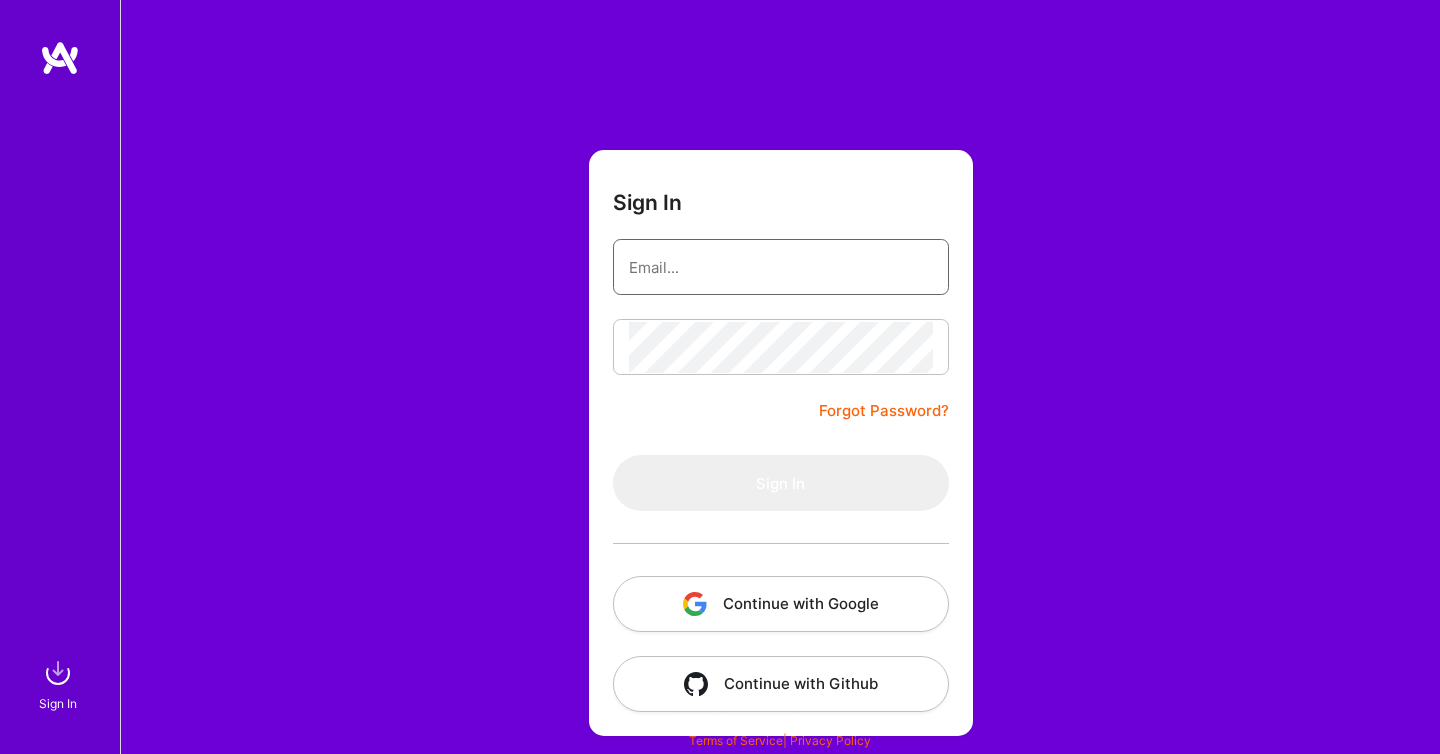type on "[USERNAME]@example.com" 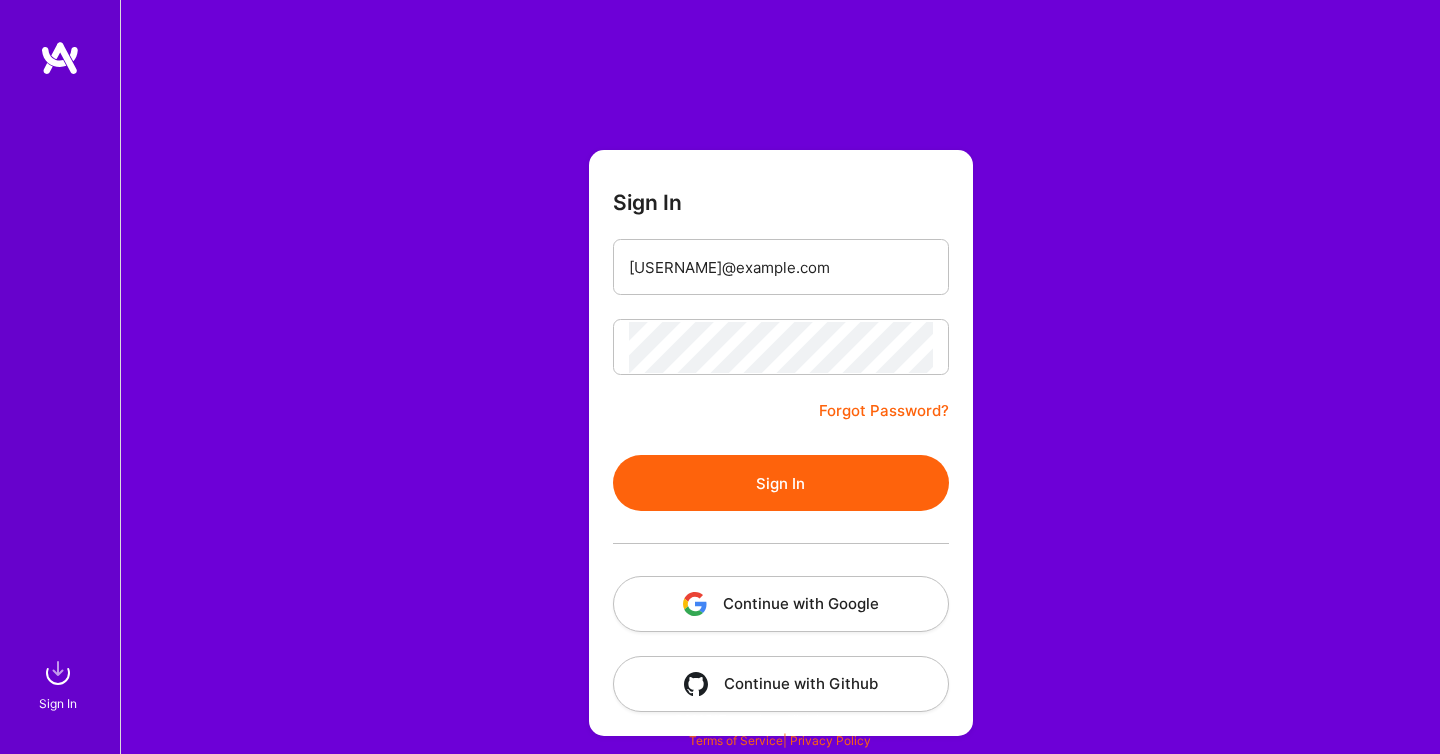 click on "Sign In" at bounding box center [781, 483] 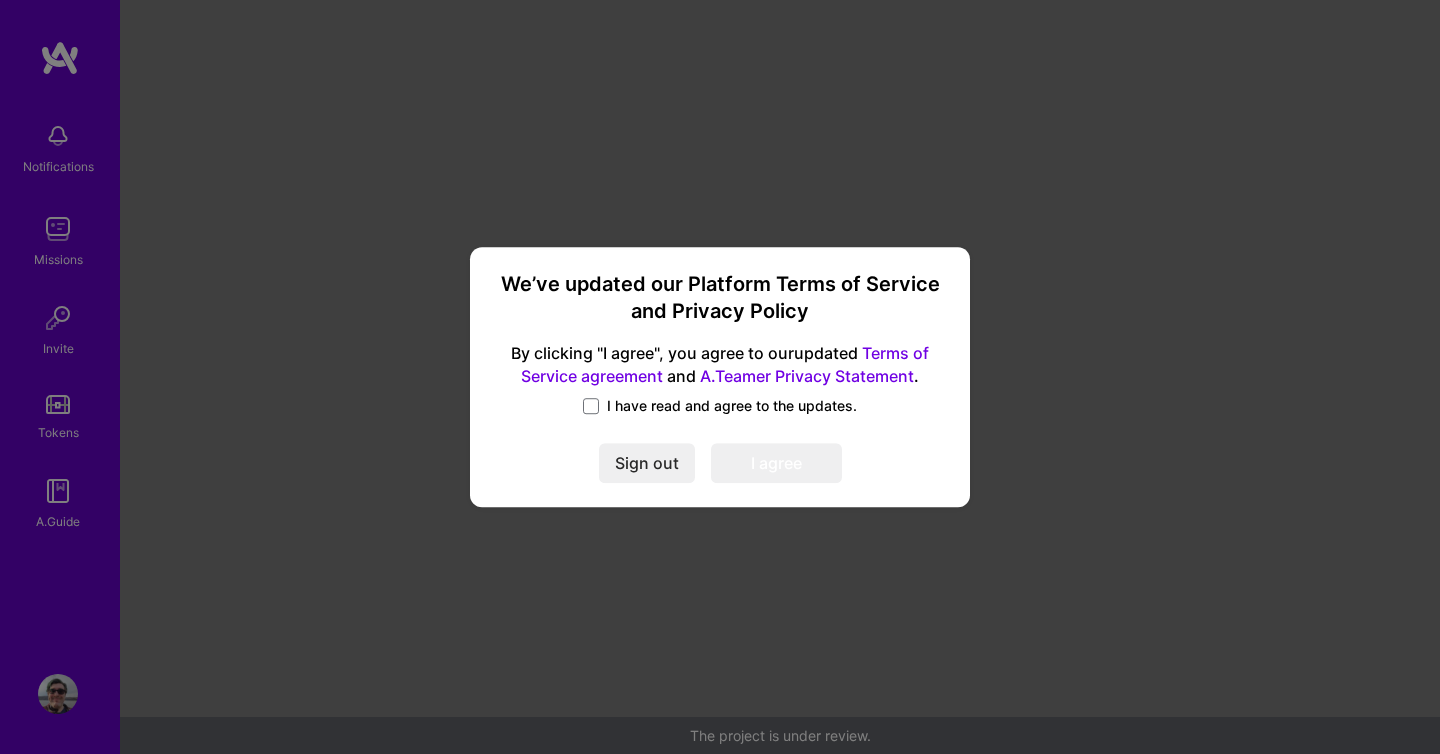 click on "I have read and agree to the updates." at bounding box center [732, 406] 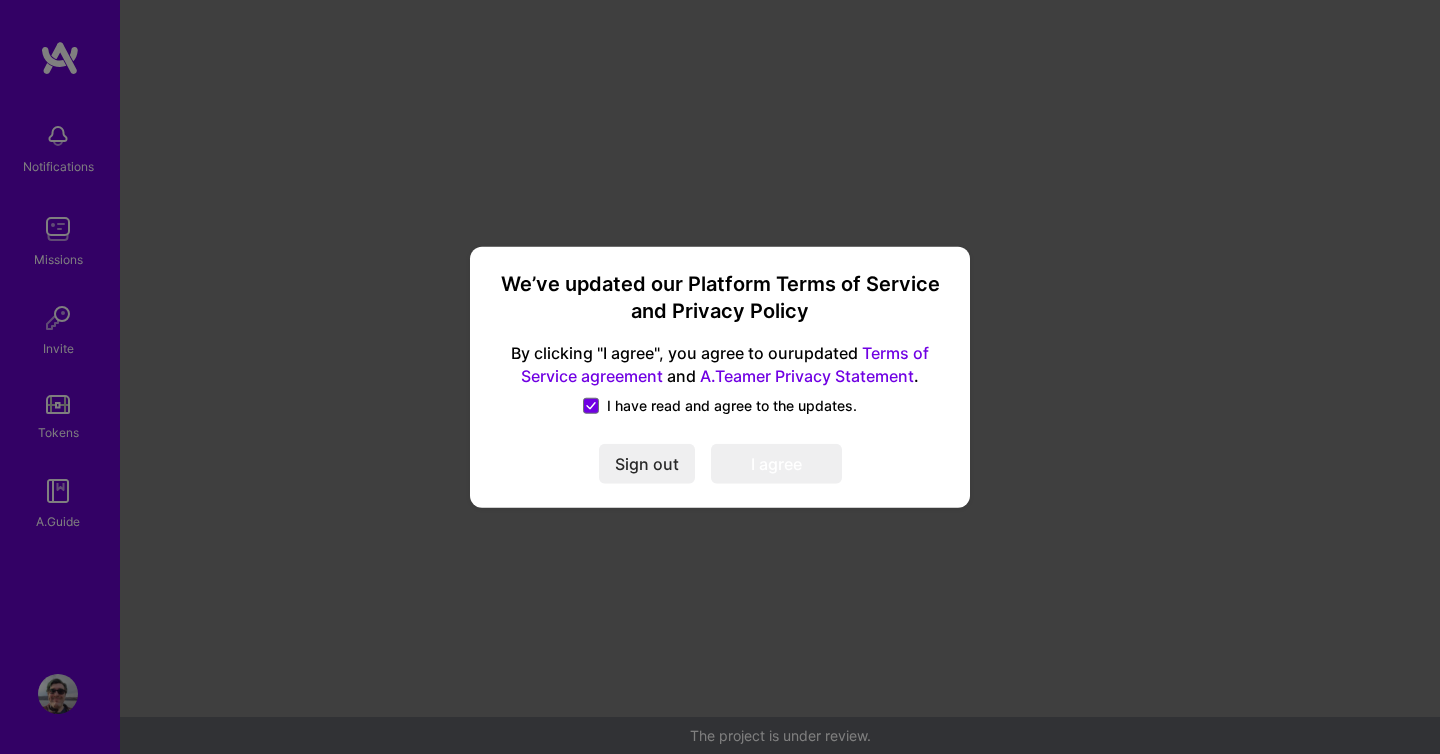 click on "I agree" at bounding box center (776, 463) 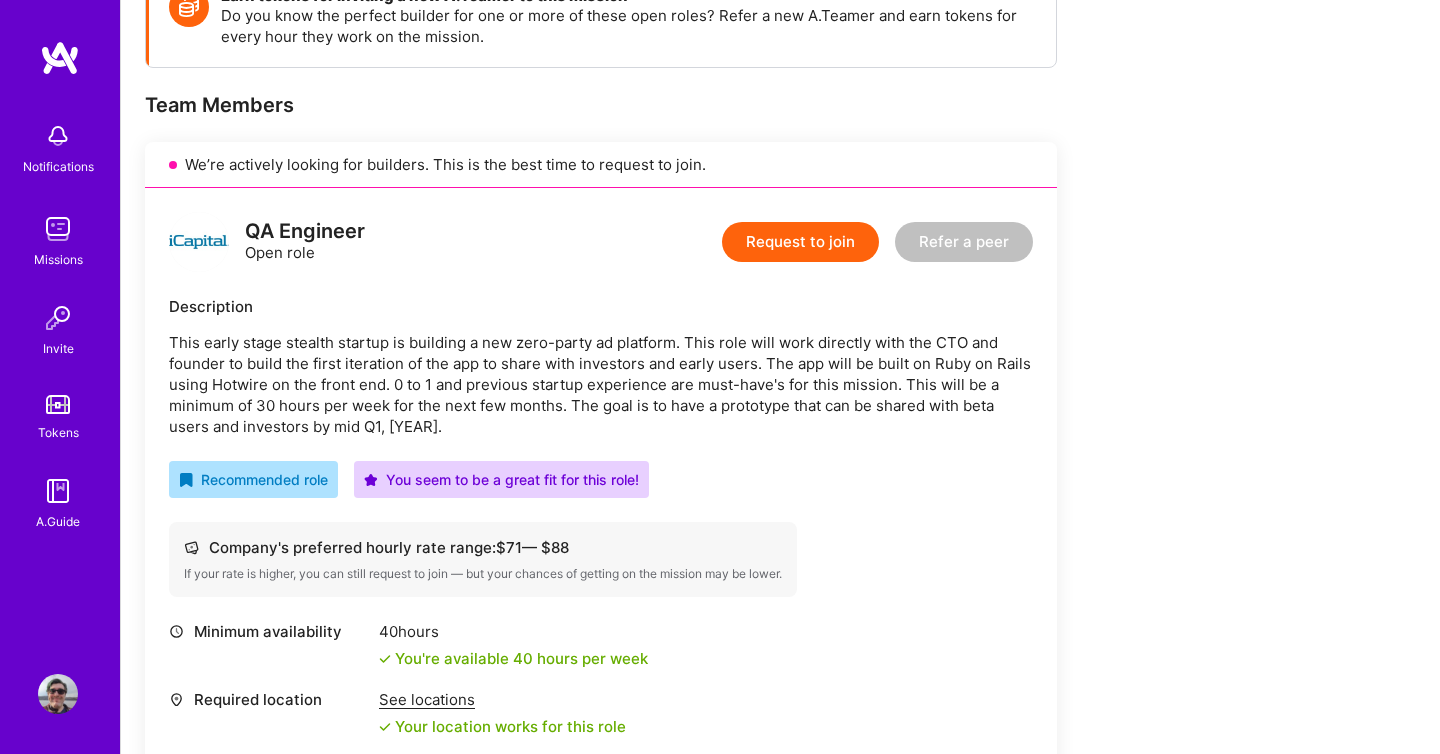 scroll, scrollTop: 0, scrollLeft: 0, axis: both 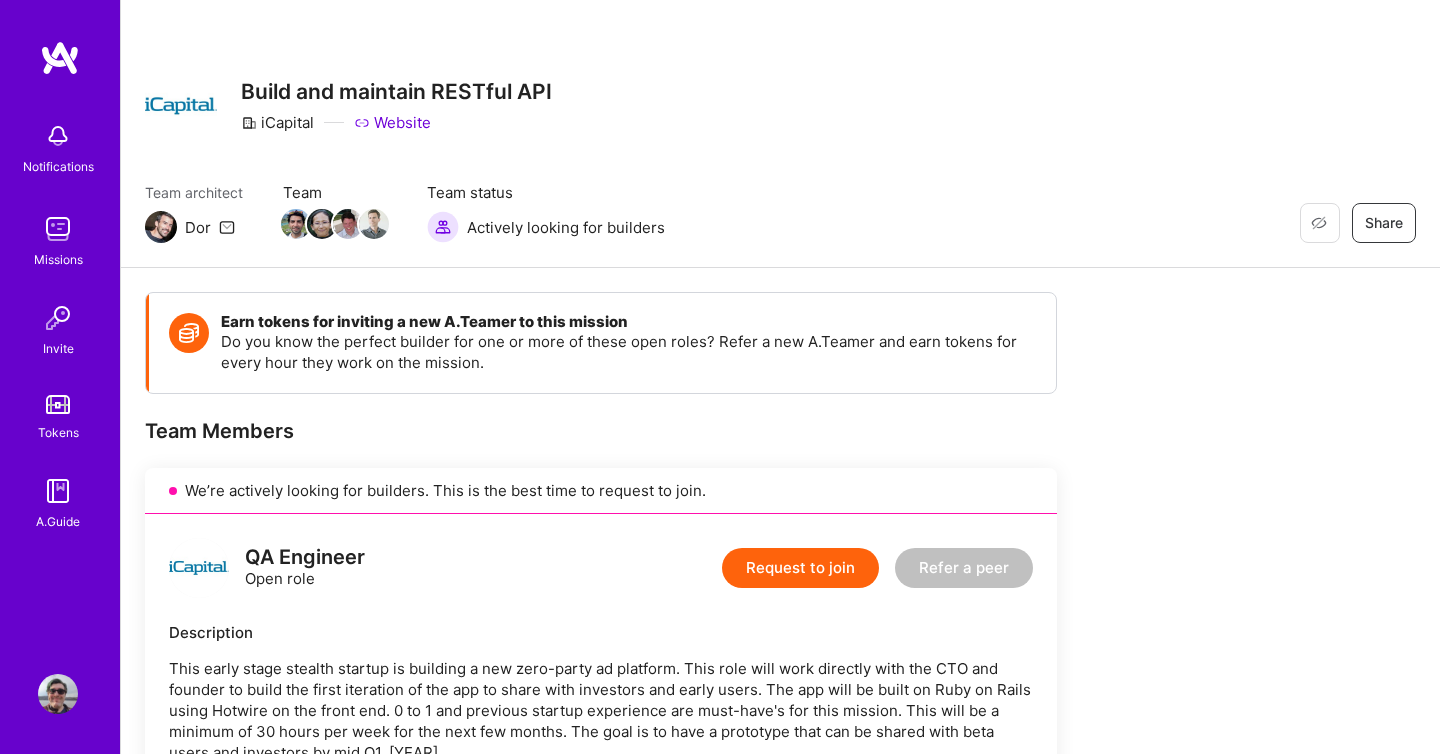 click on "Build and maintain RESTful API" at bounding box center [396, 91] 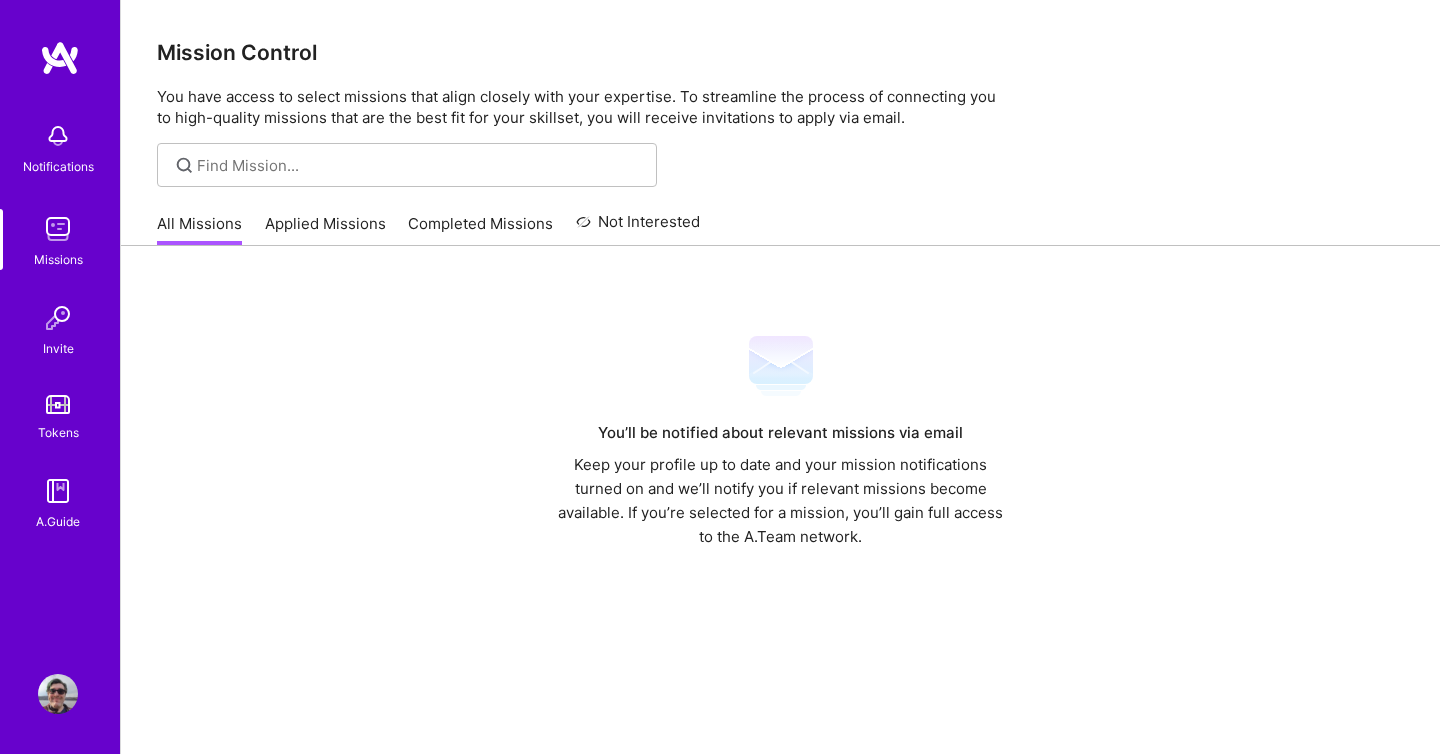 click at bounding box center [407, 165] 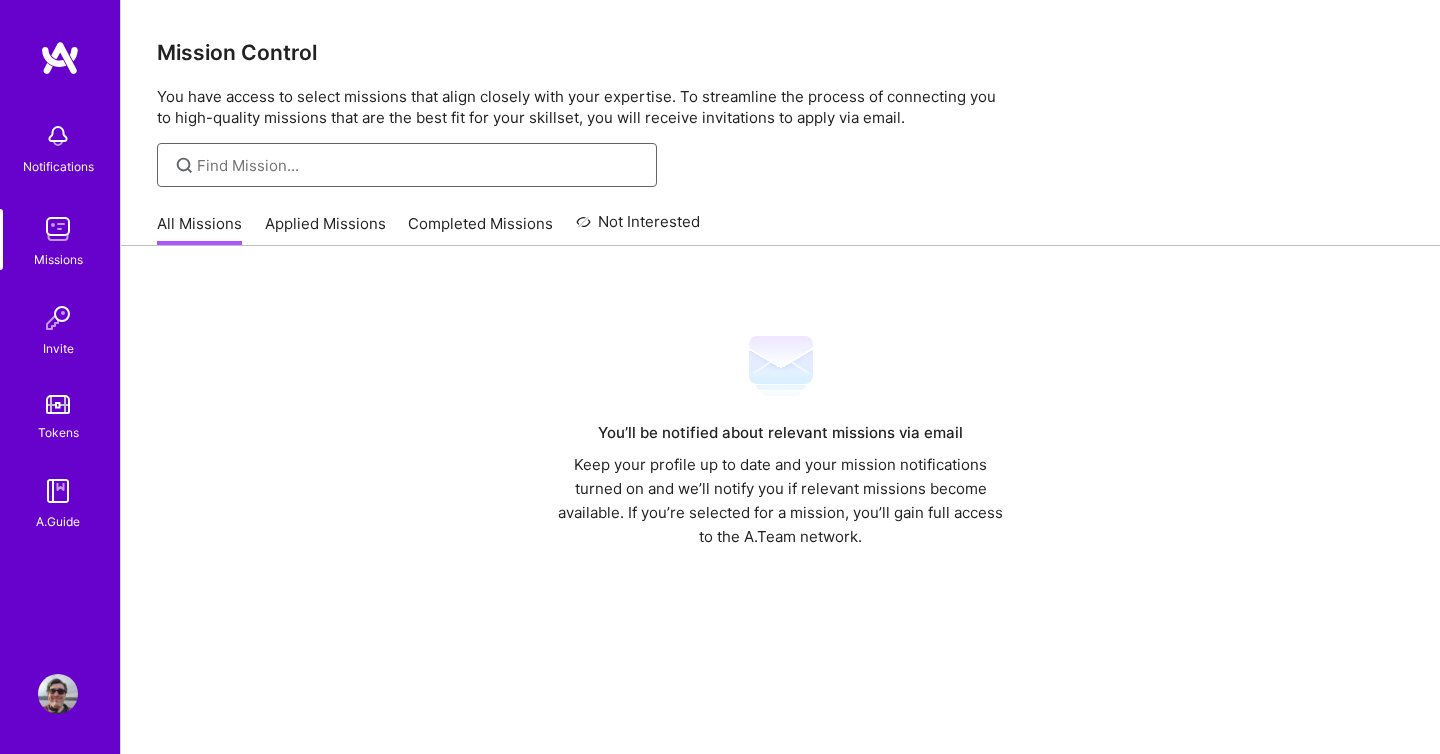 click at bounding box center [419, 165] 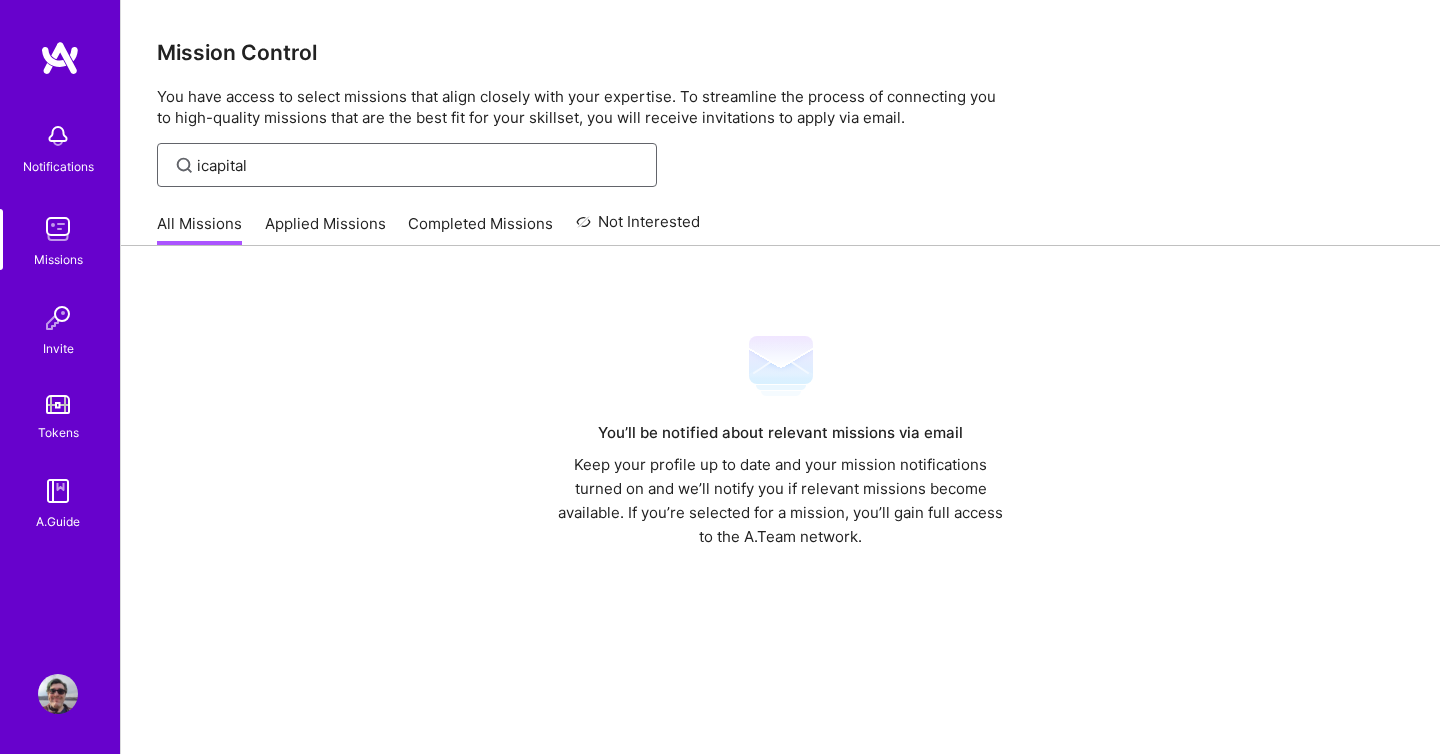 type on "icapital" 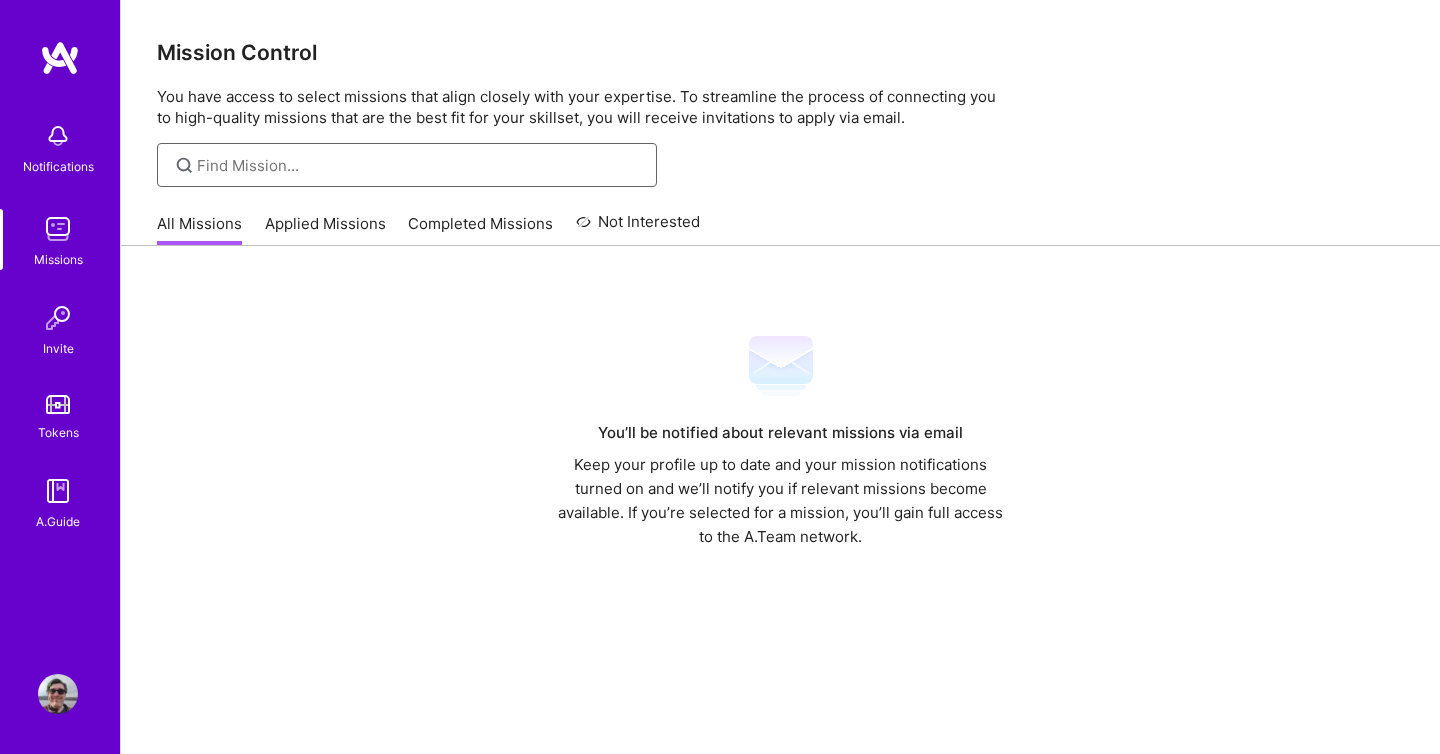 type 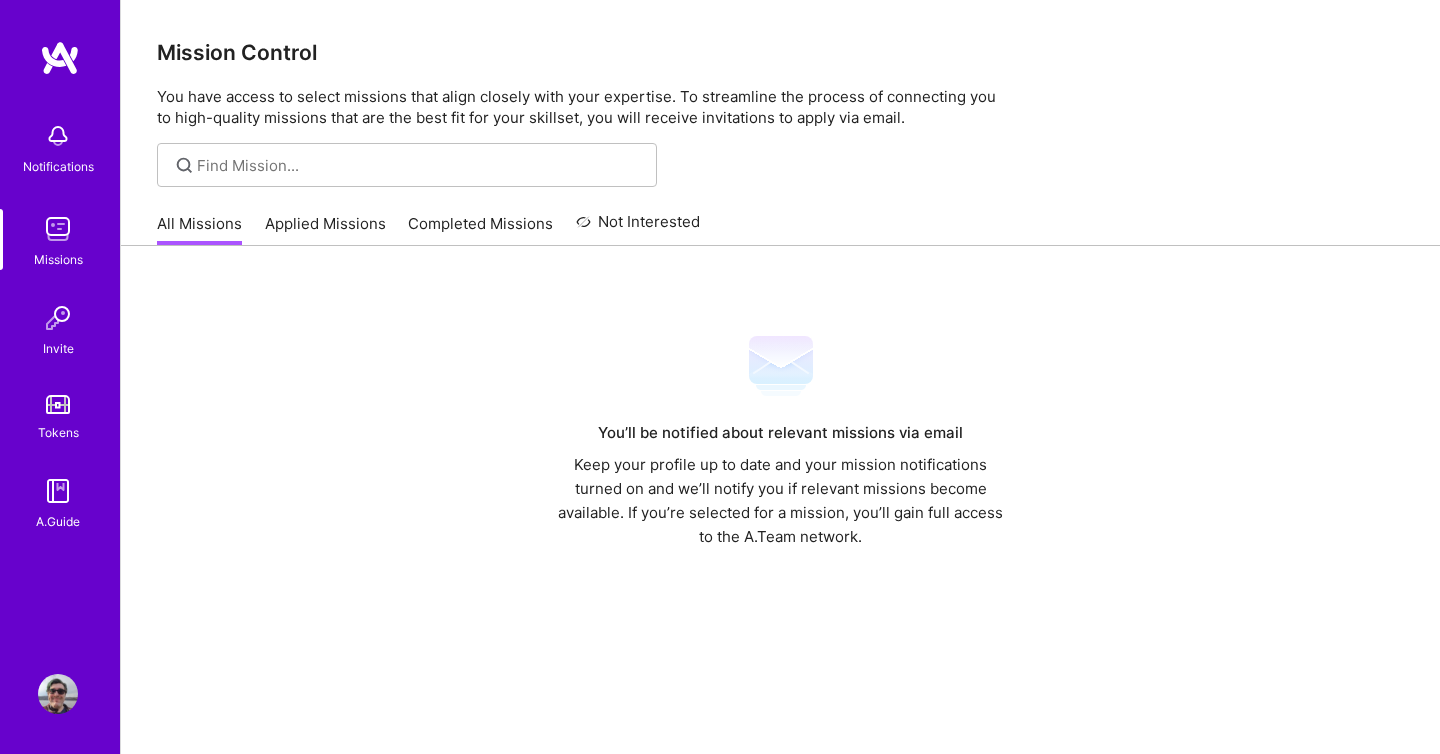 click on "Notifications" at bounding box center (58, 146) 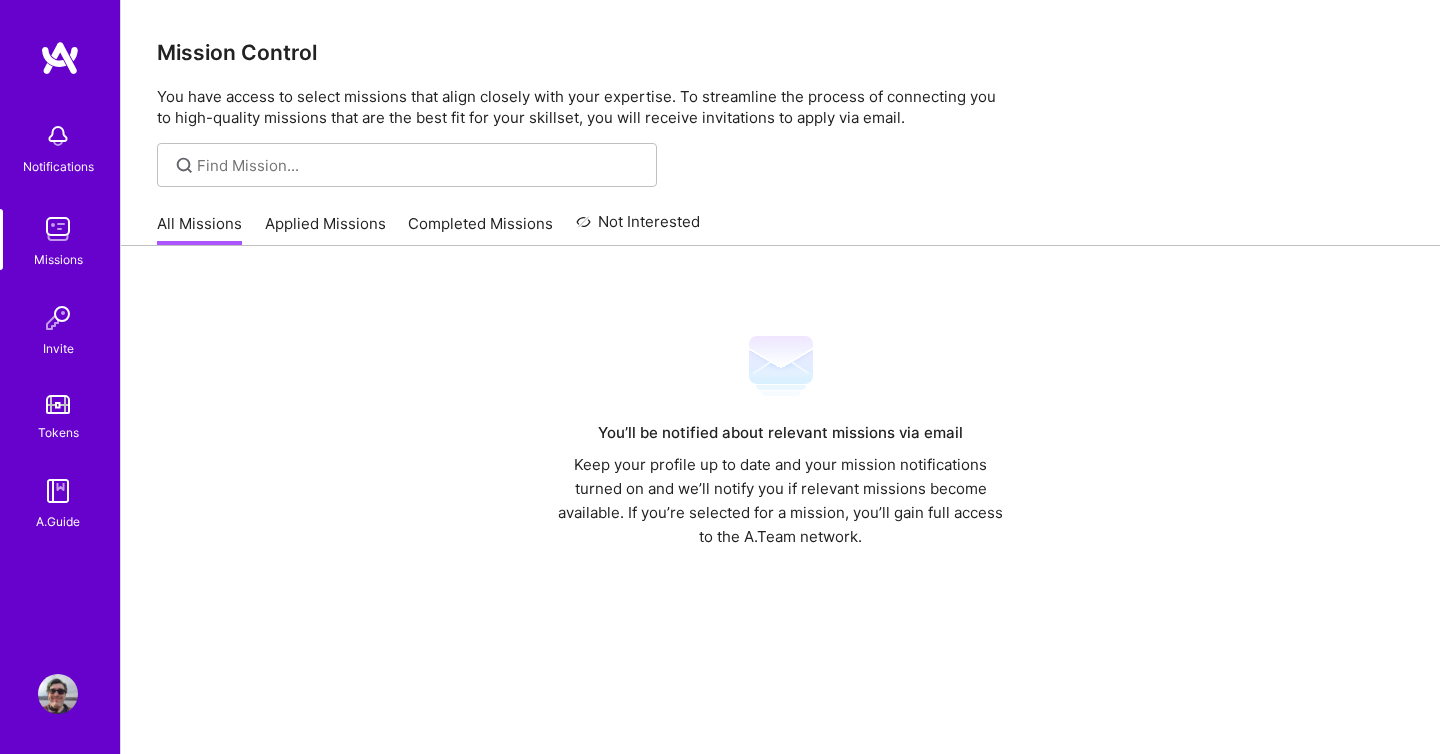 click on "Missions" at bounding box center (58, 259) 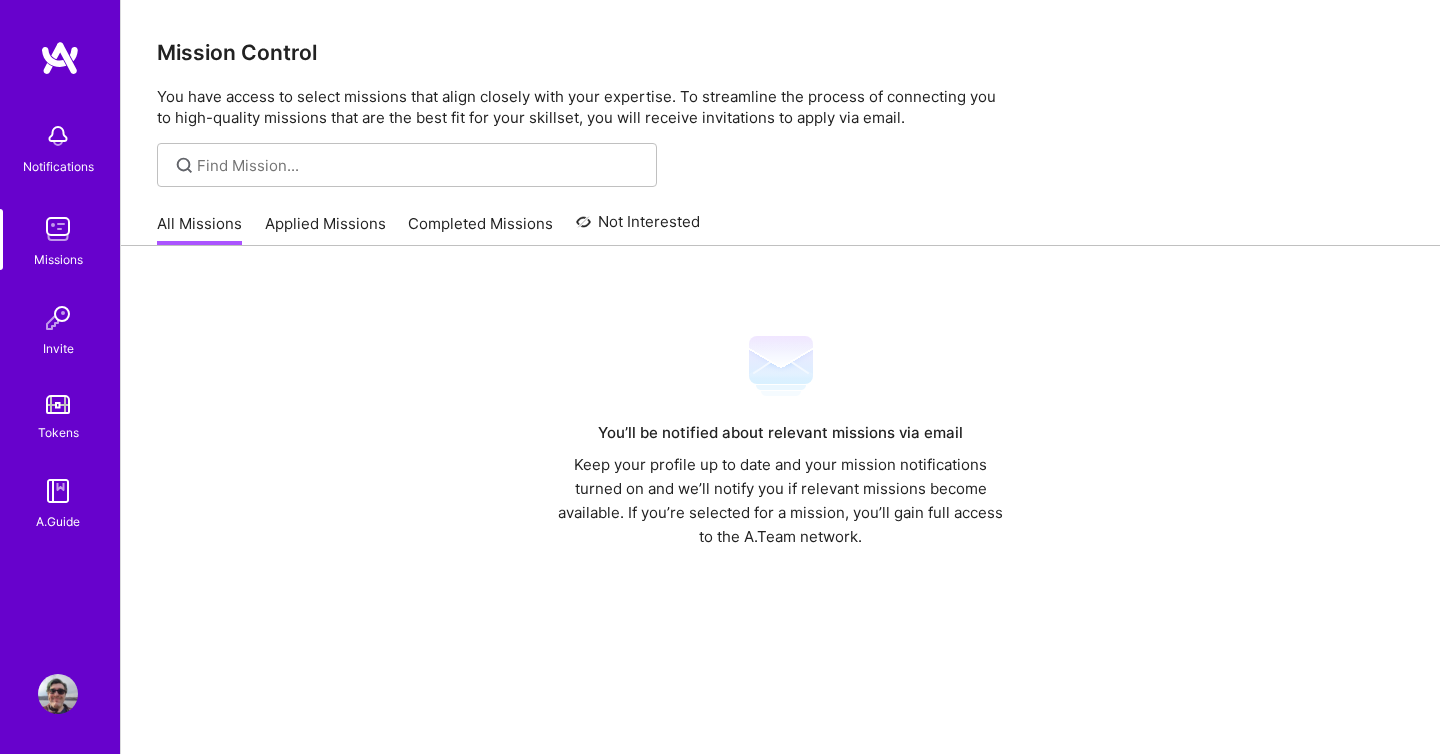 click at bounding box center (58, 318) 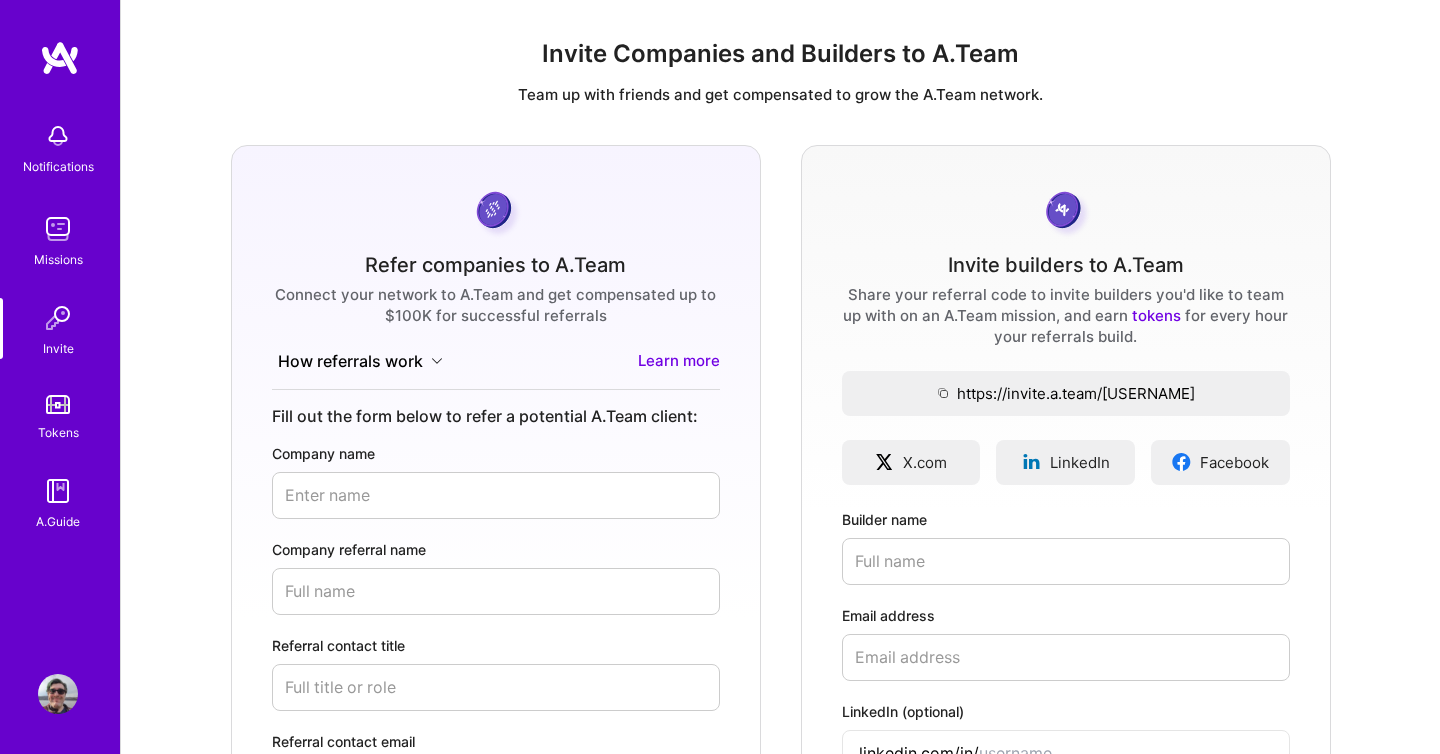 click at bounding box center [58, 404] 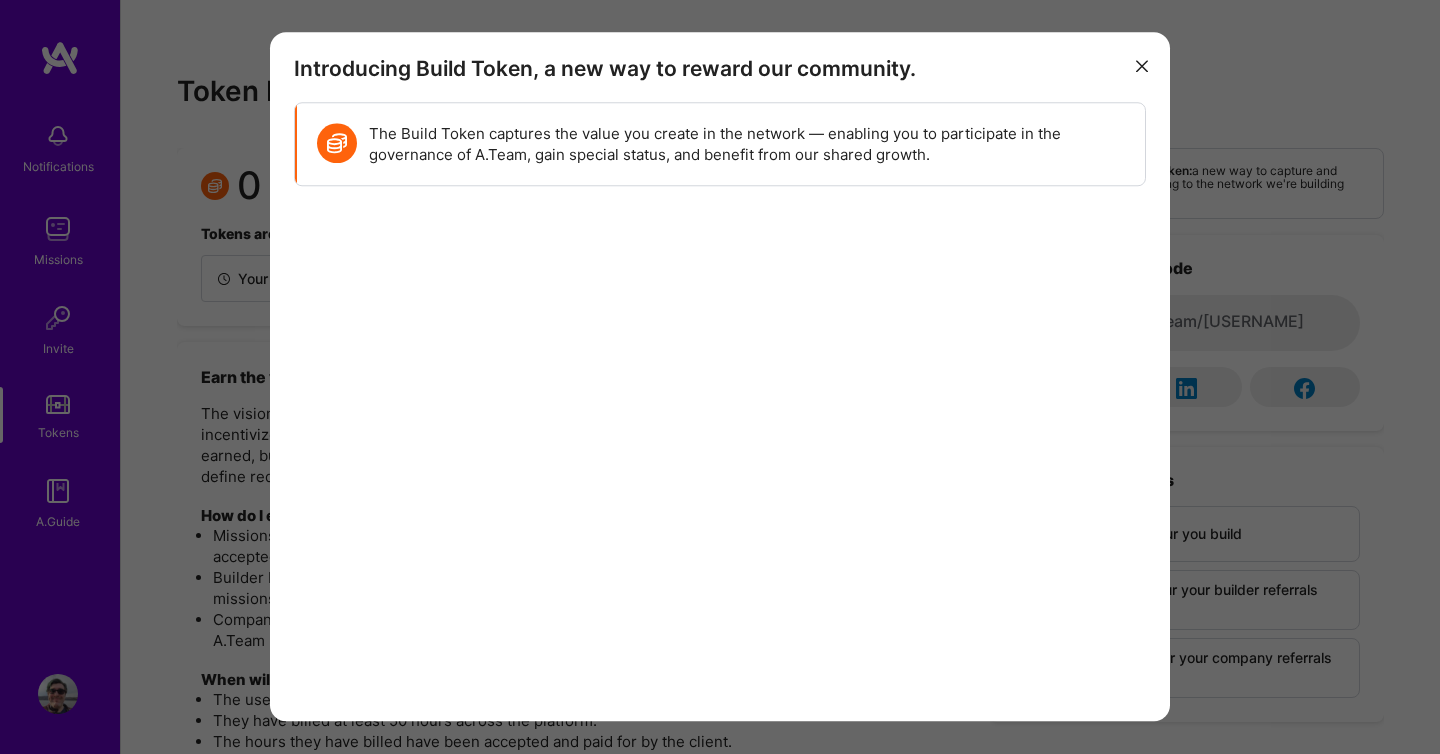 click on "Introducing Build Token, a new way to reward our community. The Build Token captures the value you create in the network — enabling you to participate in the governance of A.Team, gain special status, and benefit from our shared growth." at bounding box center (720, 377) 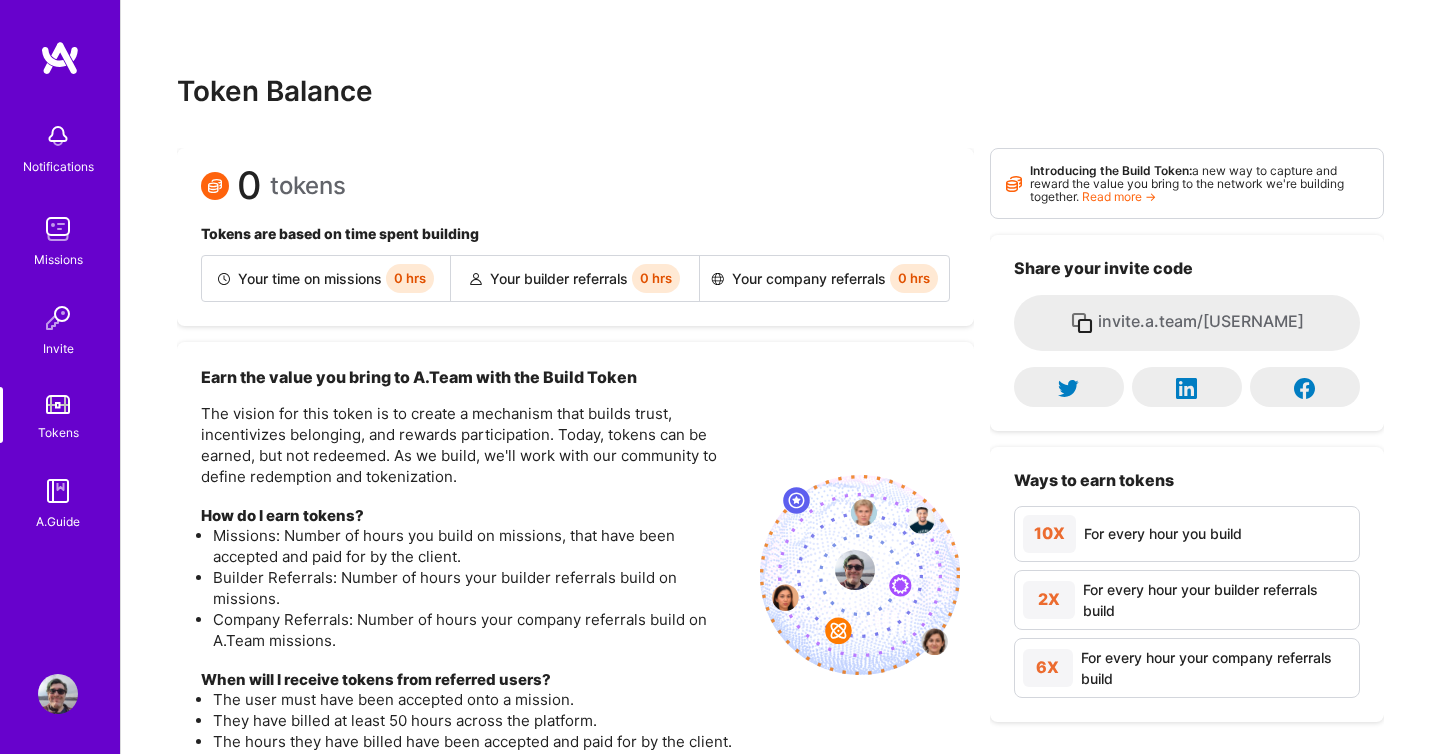 click at bounding box center (58, 229) 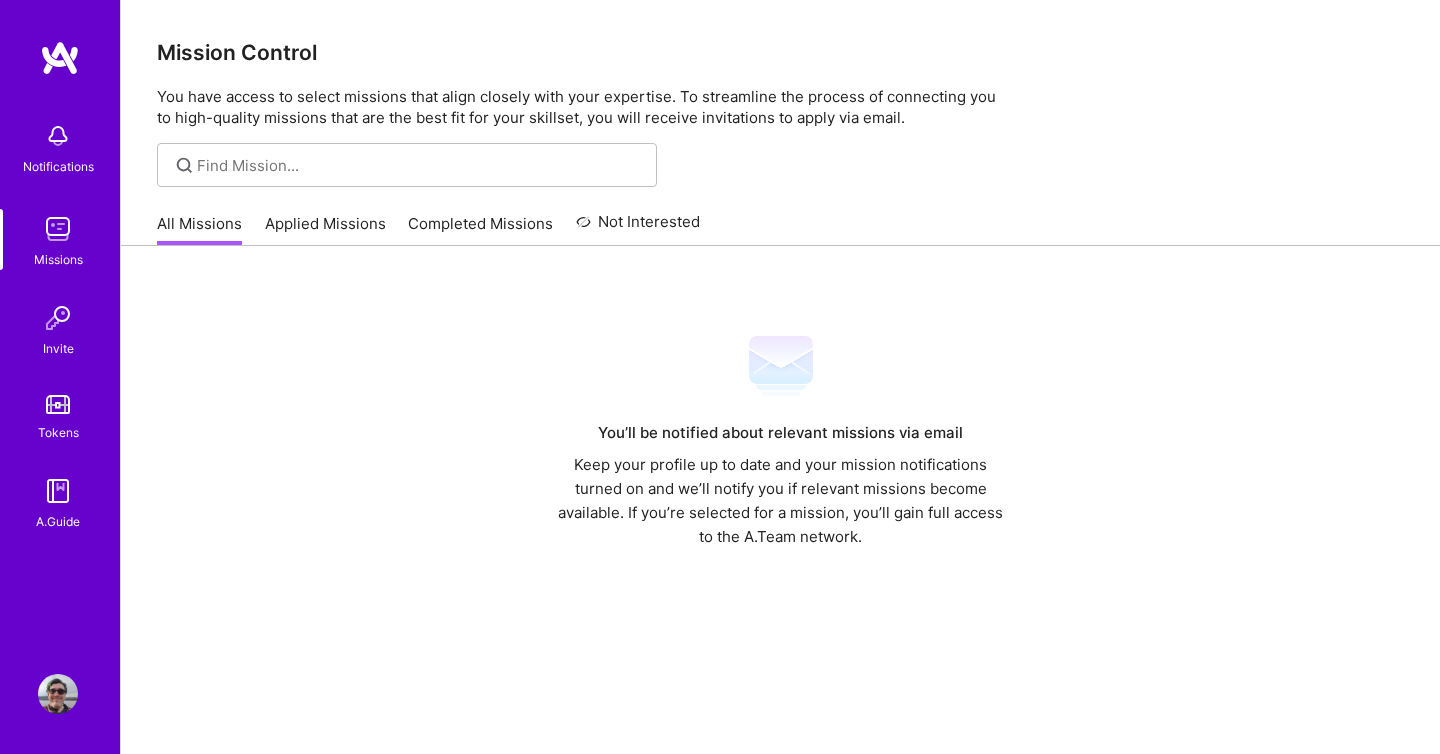 click on "Applied Missions" at bounding box center (325, 229) 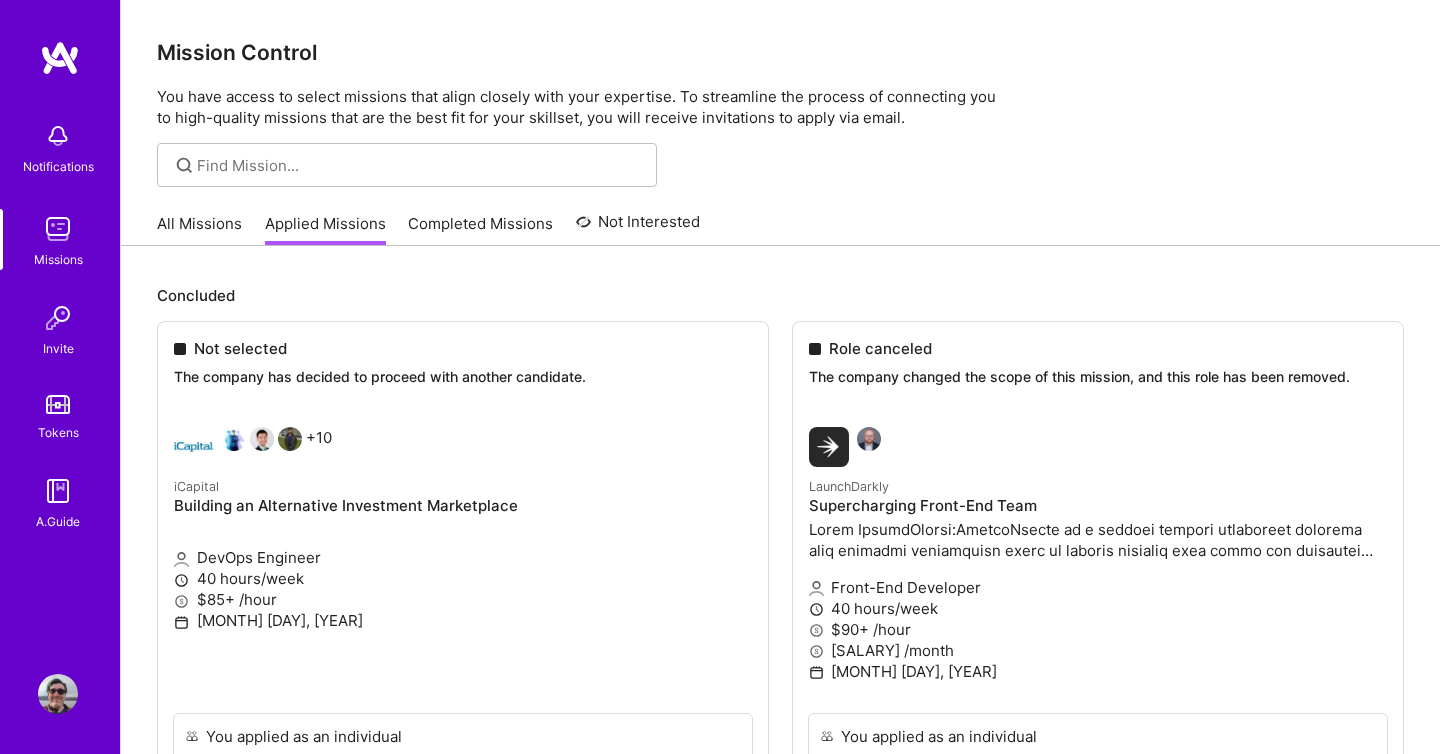 click on "Completed Missions" at bounding box center [480, 229] 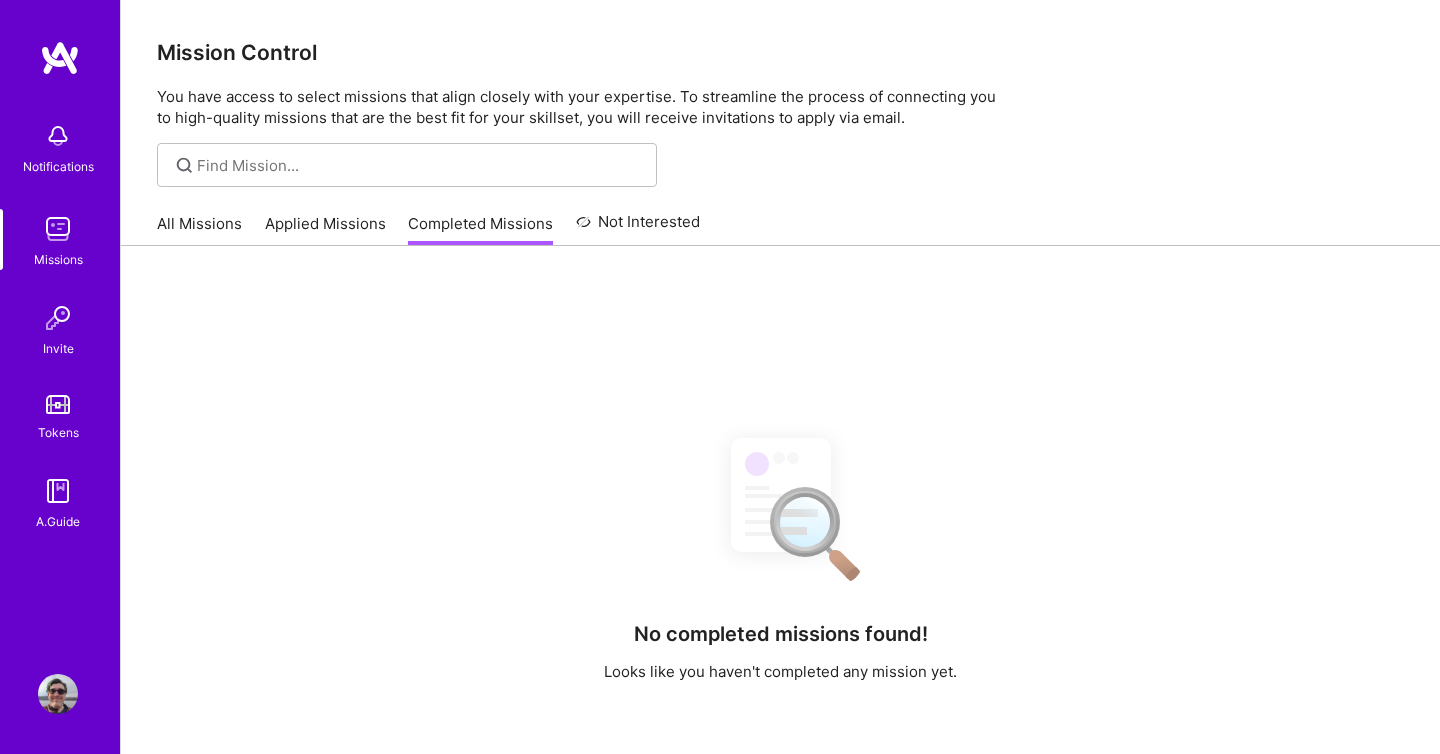 click on "Applied Missions" at bounding box center (325, 229) 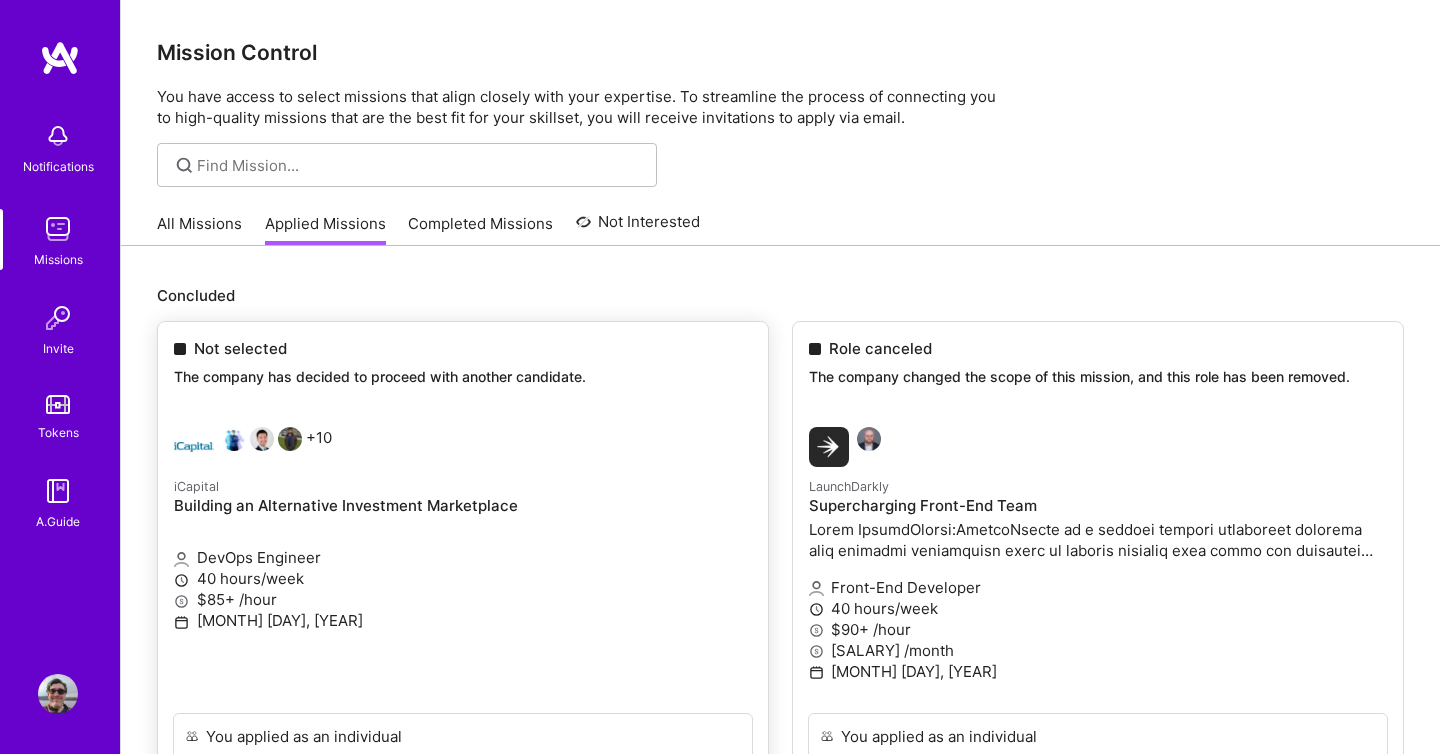 click on "+10 iCapital Building an Alternative Investment Marketplace DevOps Engineer 40 hours/week $85+ /hour March 14, 2025" at bounding box center [463, 562] 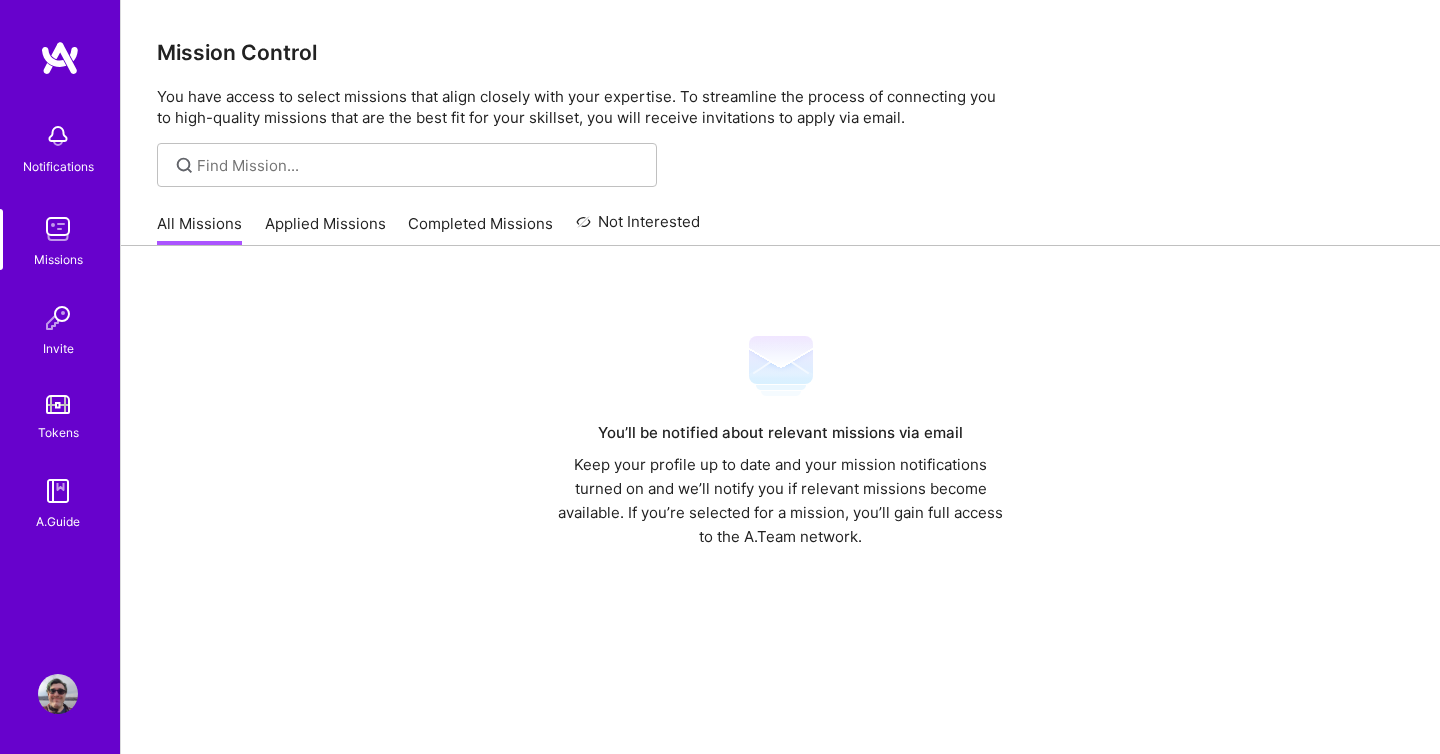 click on "Applied Missions" at bounding box center [325, 229] 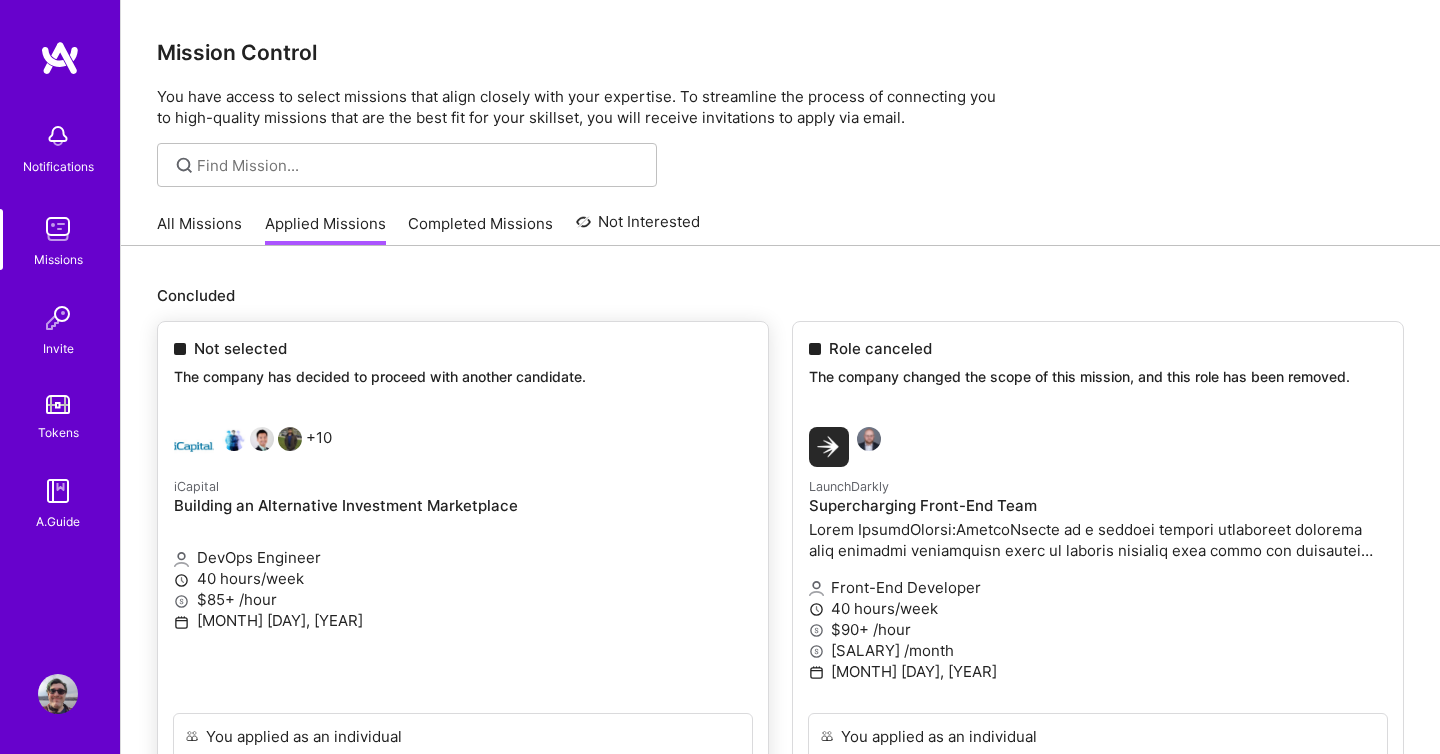 click at bounding box center [194, 447] 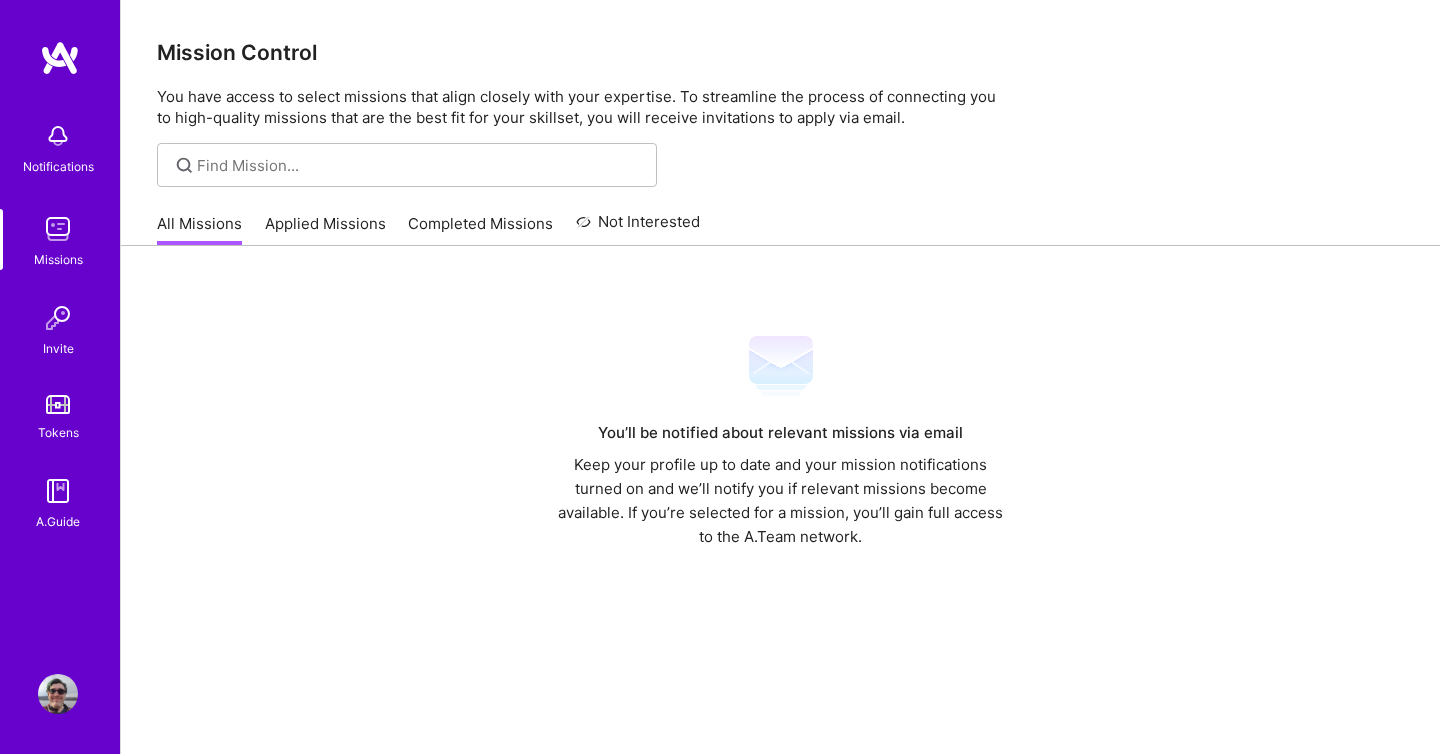 click at bounding box center [58, 136] 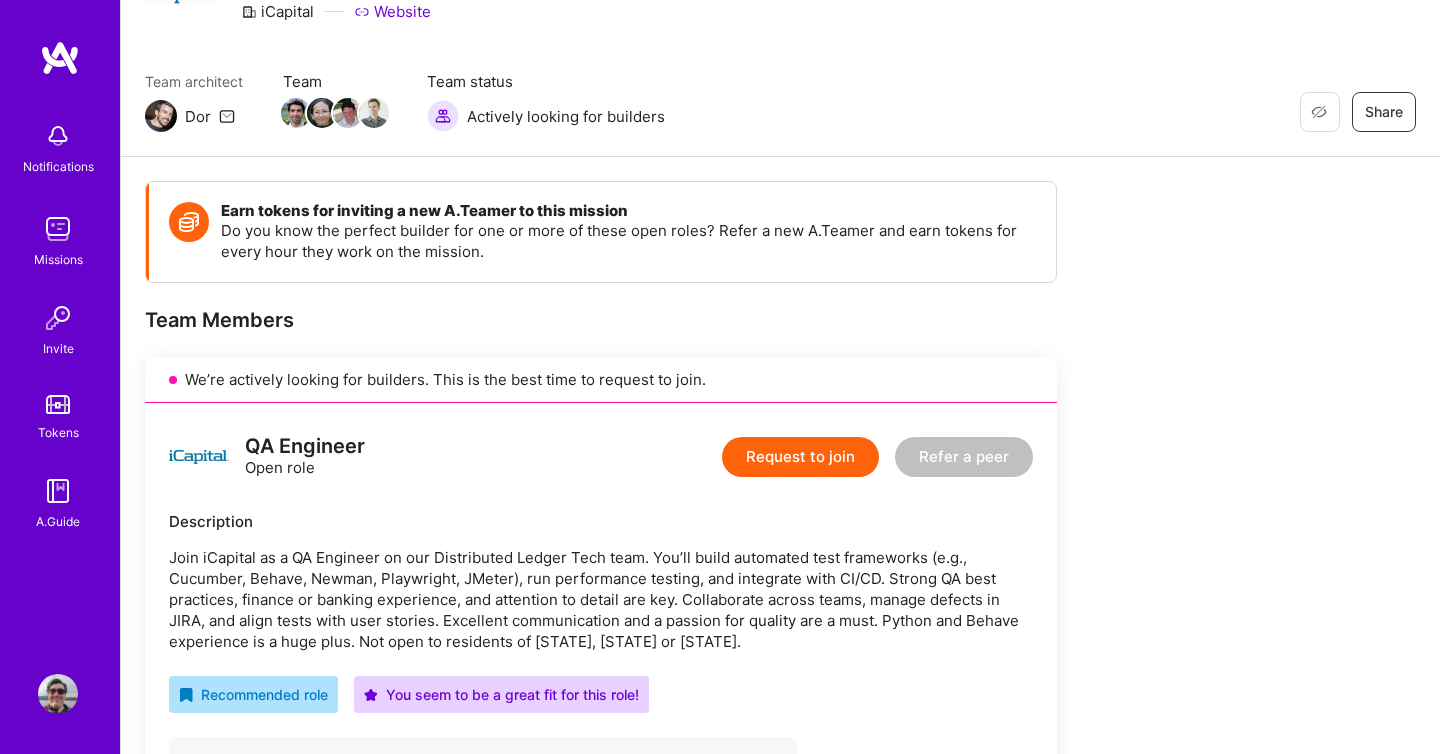 scroll, scrollTop: 511, scrollLeft: 0, axis: vertical 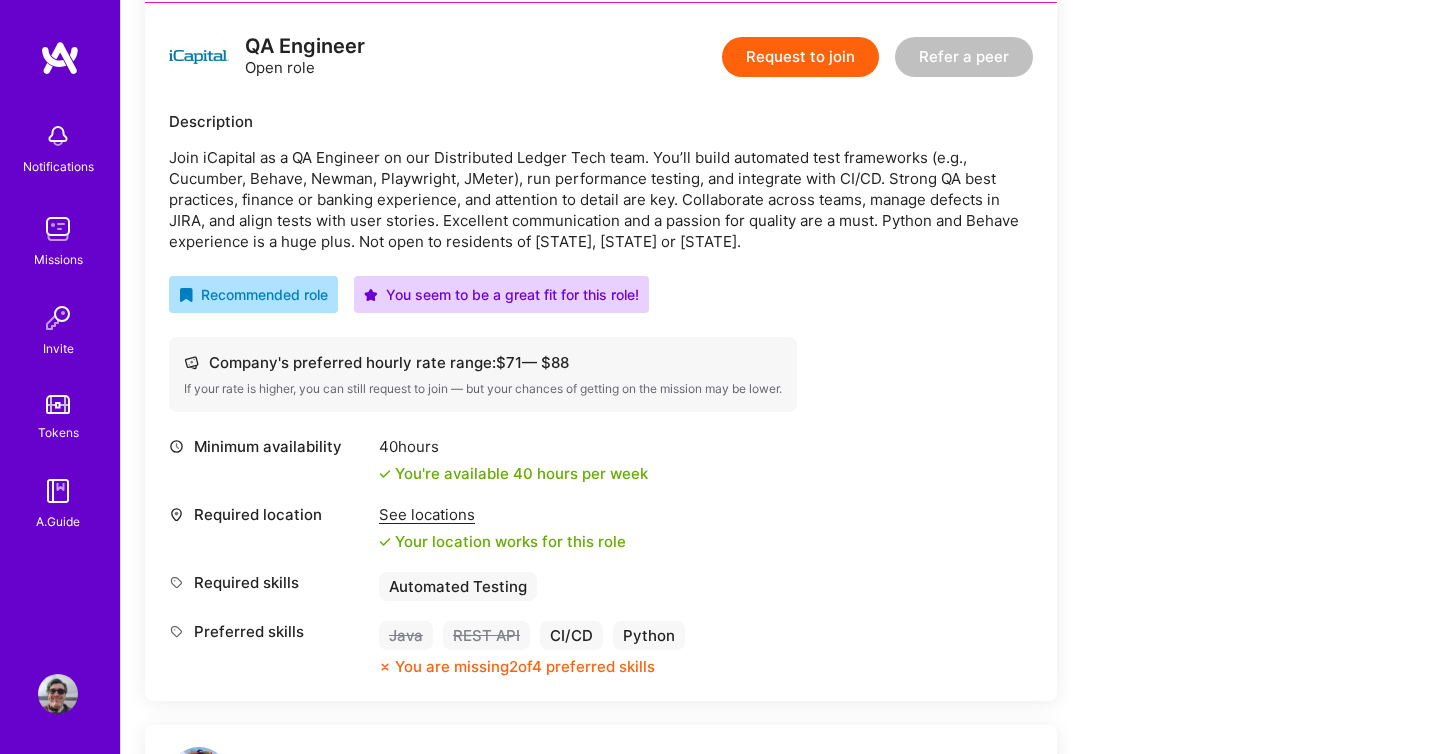 click on "Request to join" at bounding box center (800, 57) 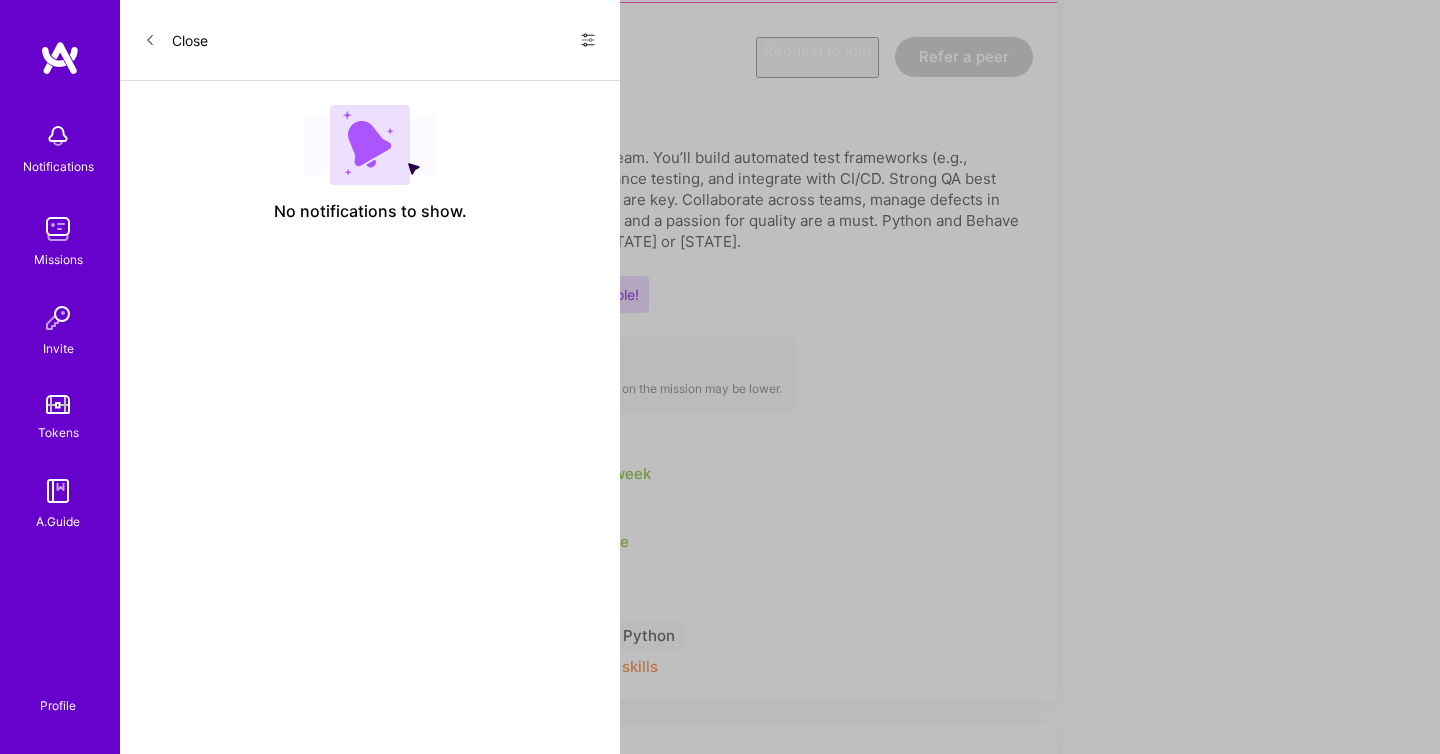 scroll, scrollTop: 0, scrollLeft: 0, axis: both 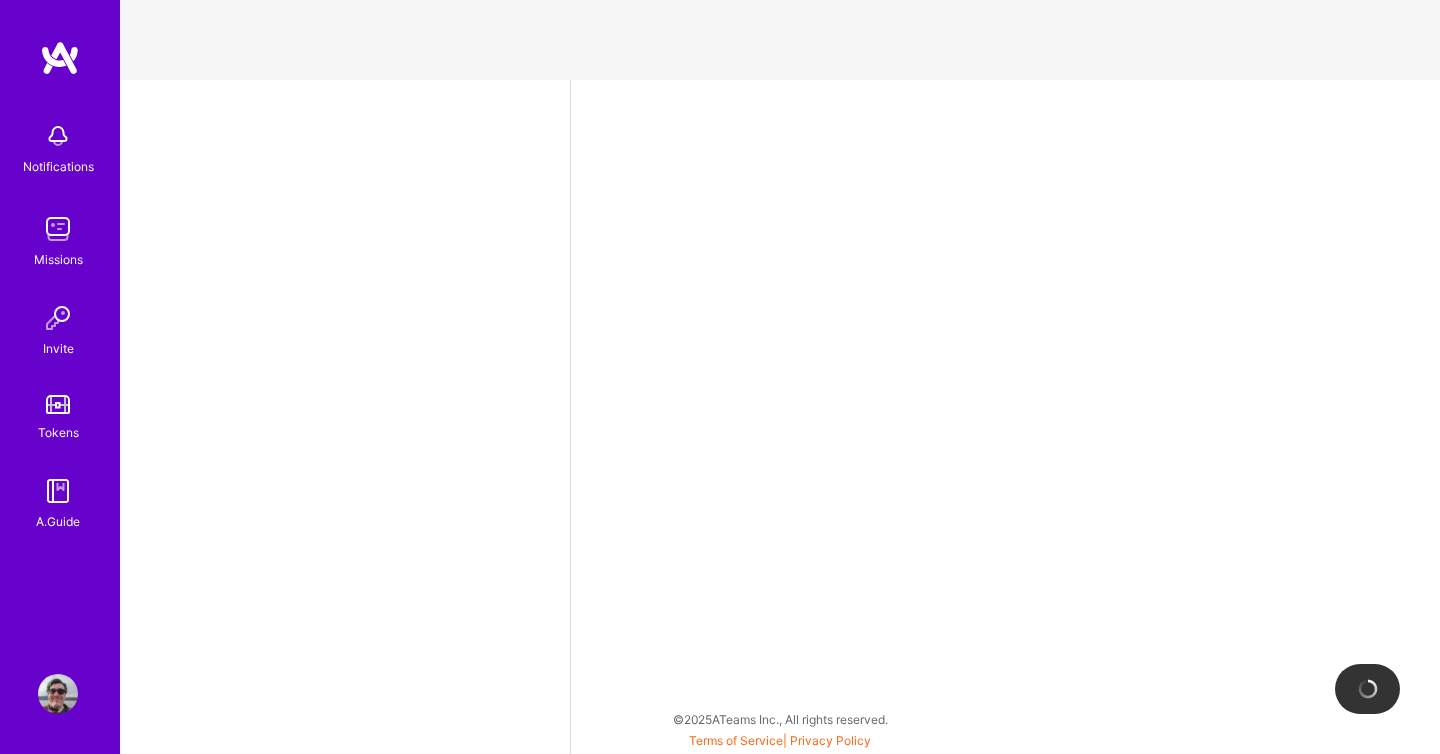 select on "US" 